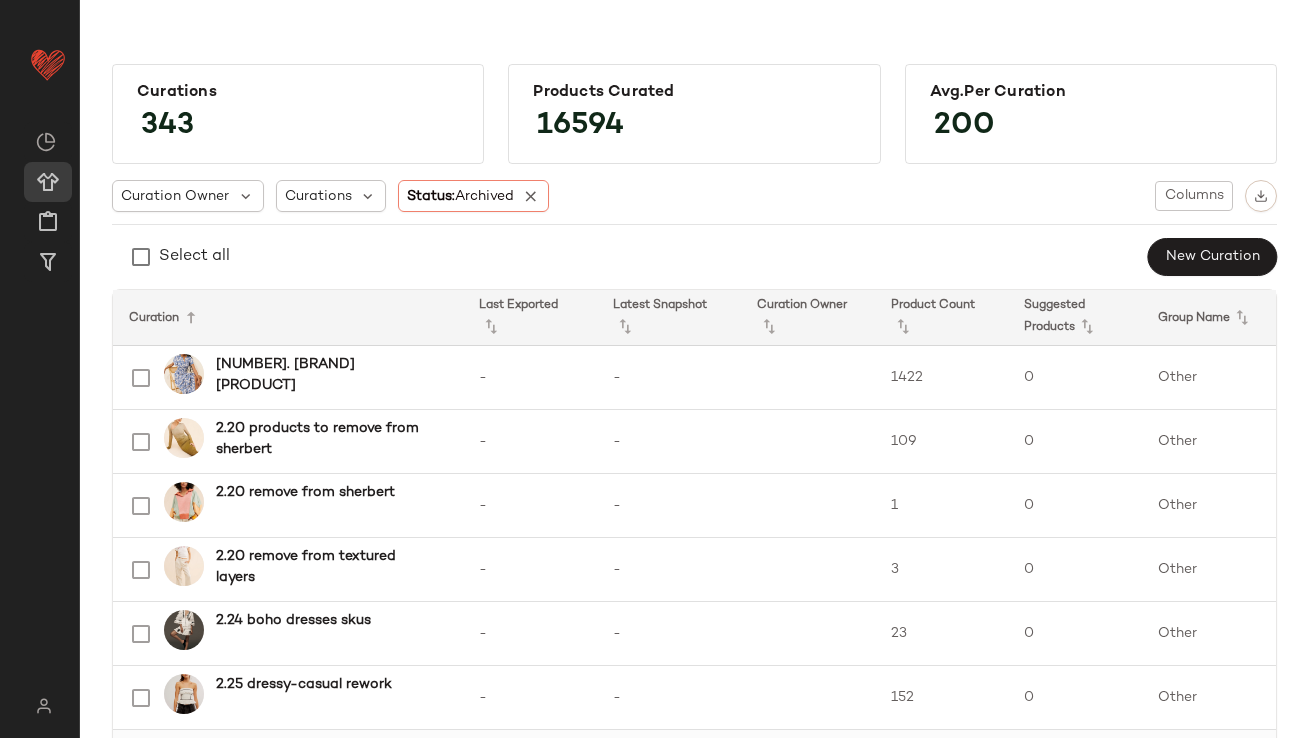 scroll, scrollTop: 0, scrollLeft: 0, axis: both 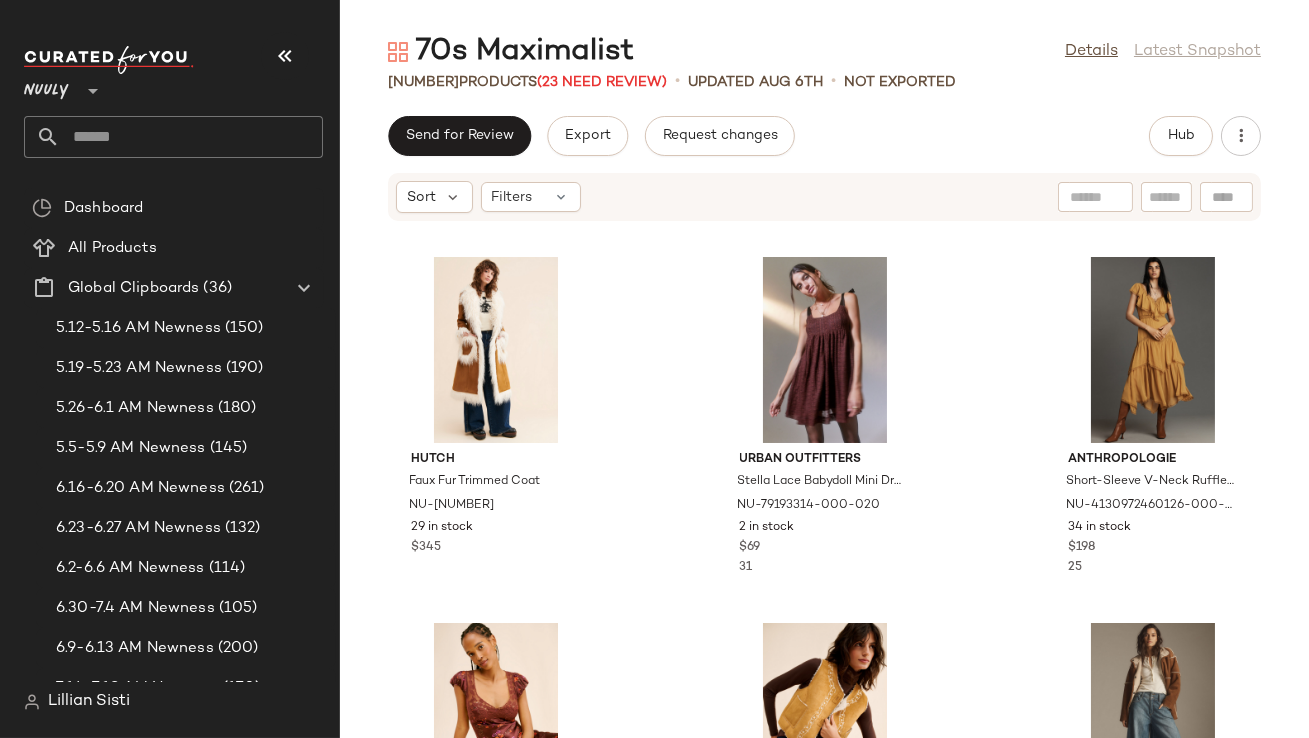 click at bounding box center [285, 56] 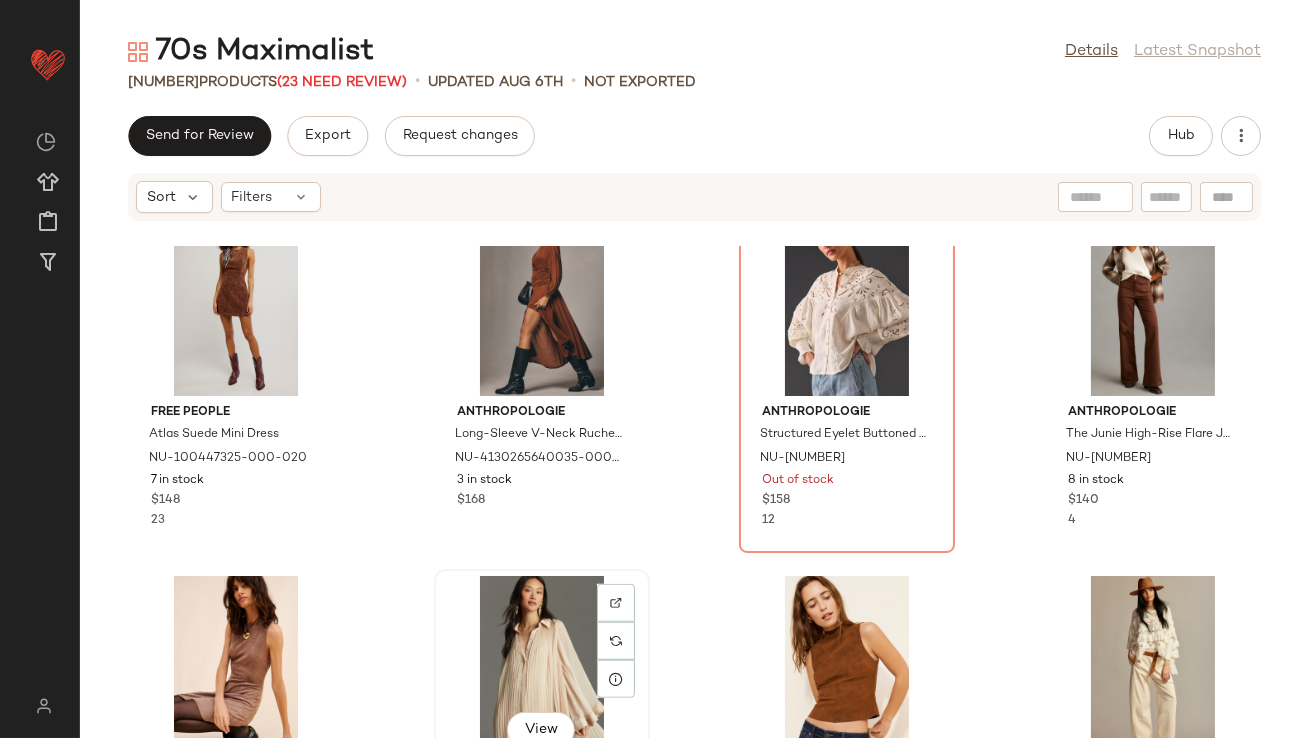 scroll, scrollTop: 3336, scrollLeft: 0, axis: vertical 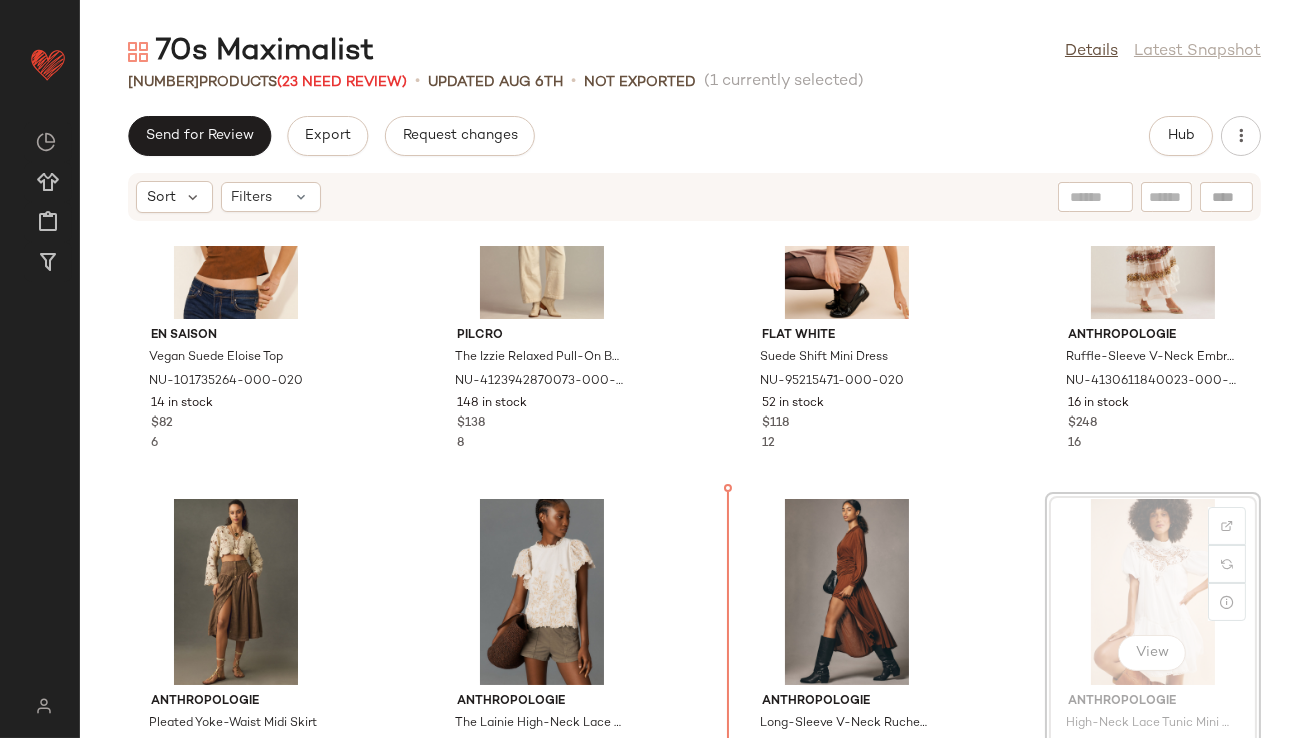 drag, startPoint x: 1090, startPoint y: 574, endPoint x: 1076, endPoint y: 574, distance: 14 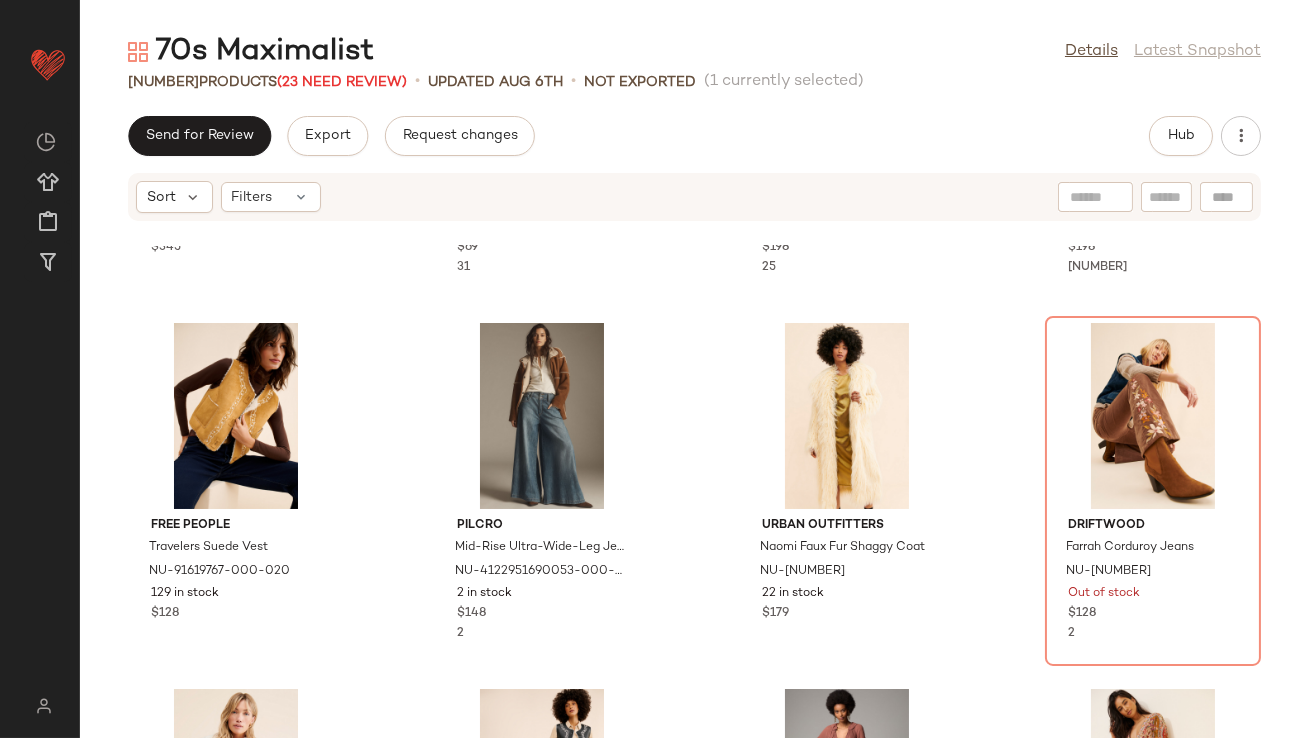 scroll, scrollTop: 0, scrollLeft: 0, axis: both 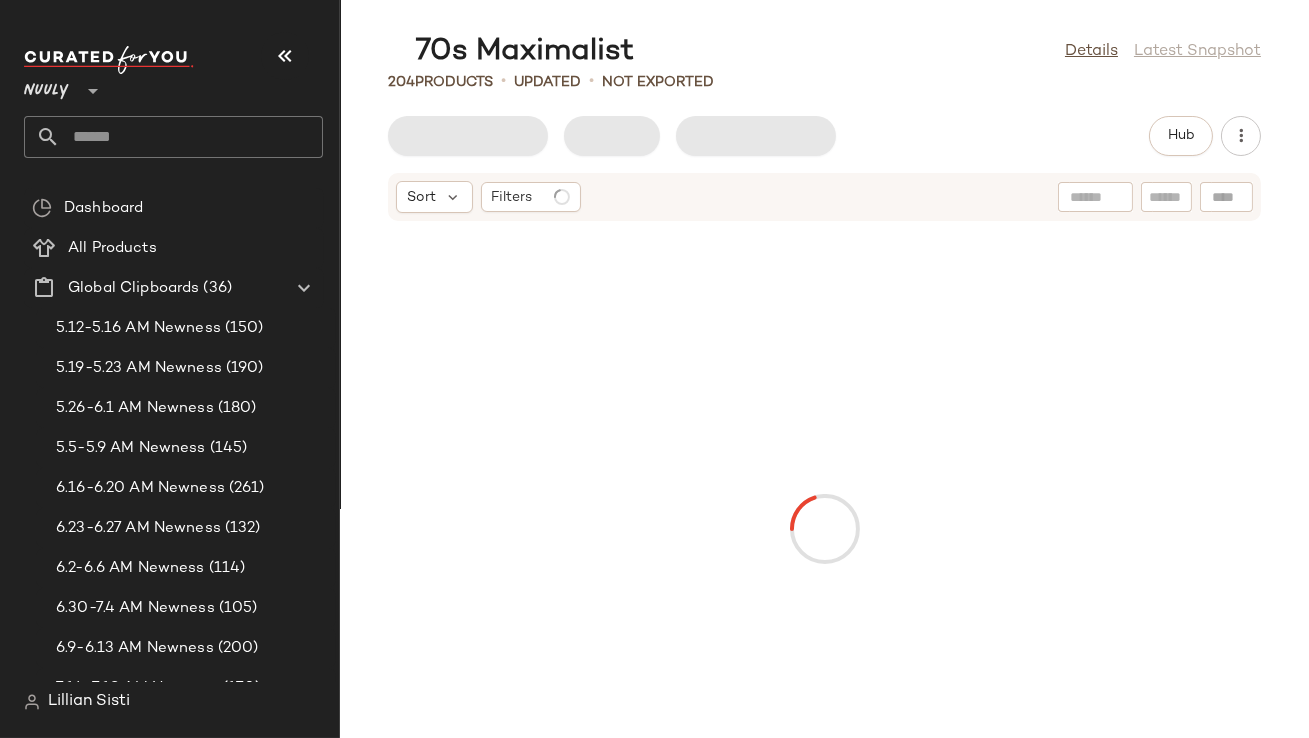 click 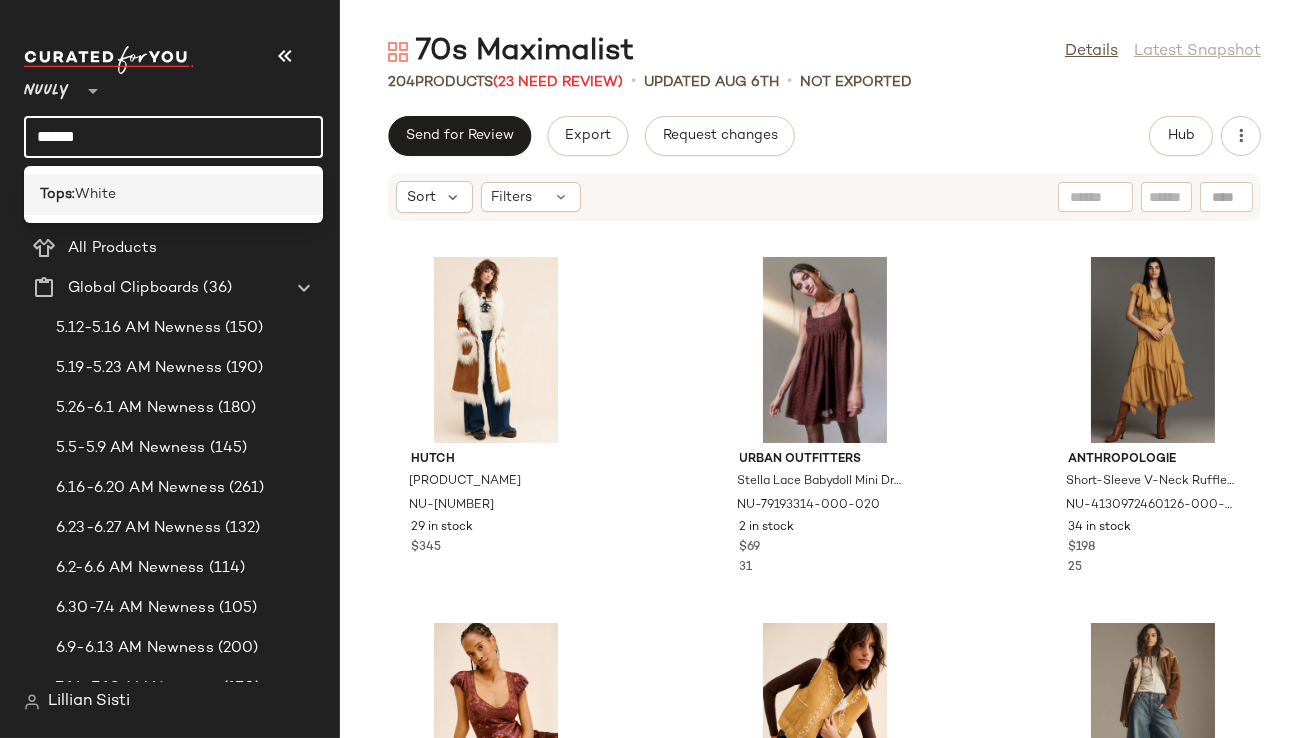 type on "*****" 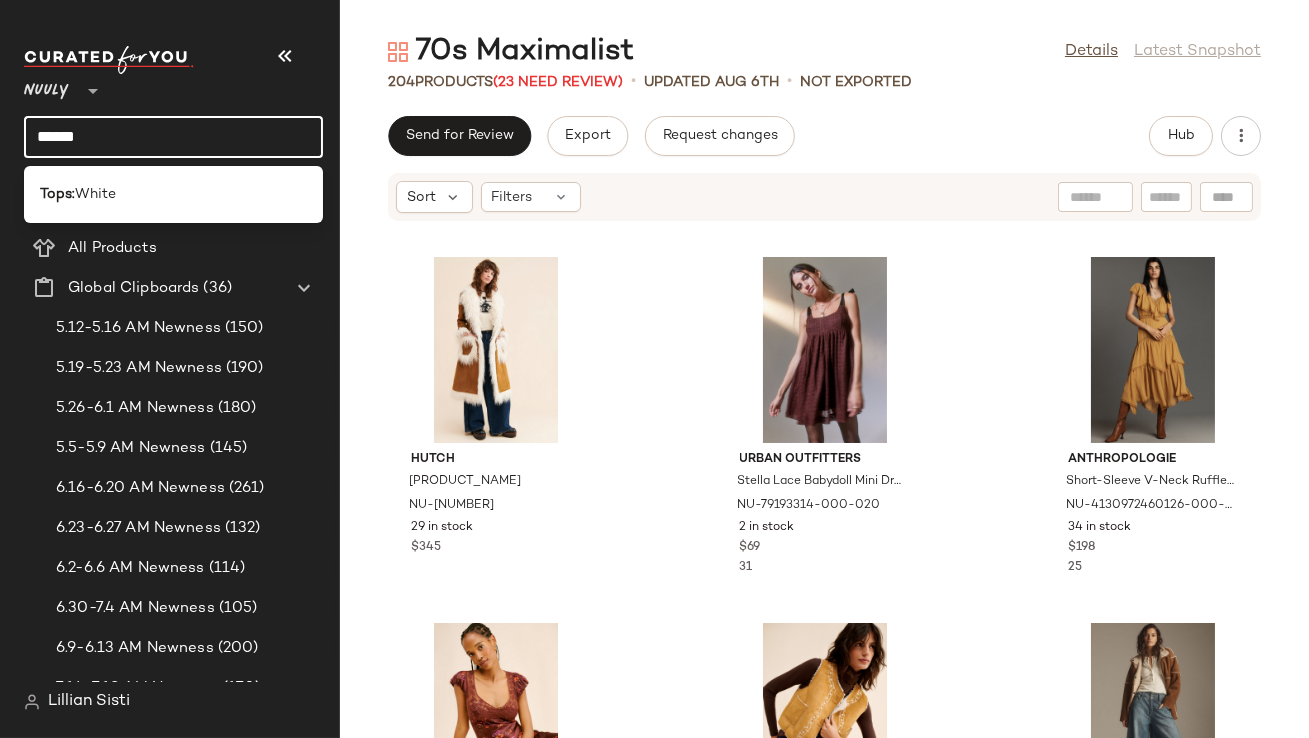 click on "White" at bounding box center (95, 194) 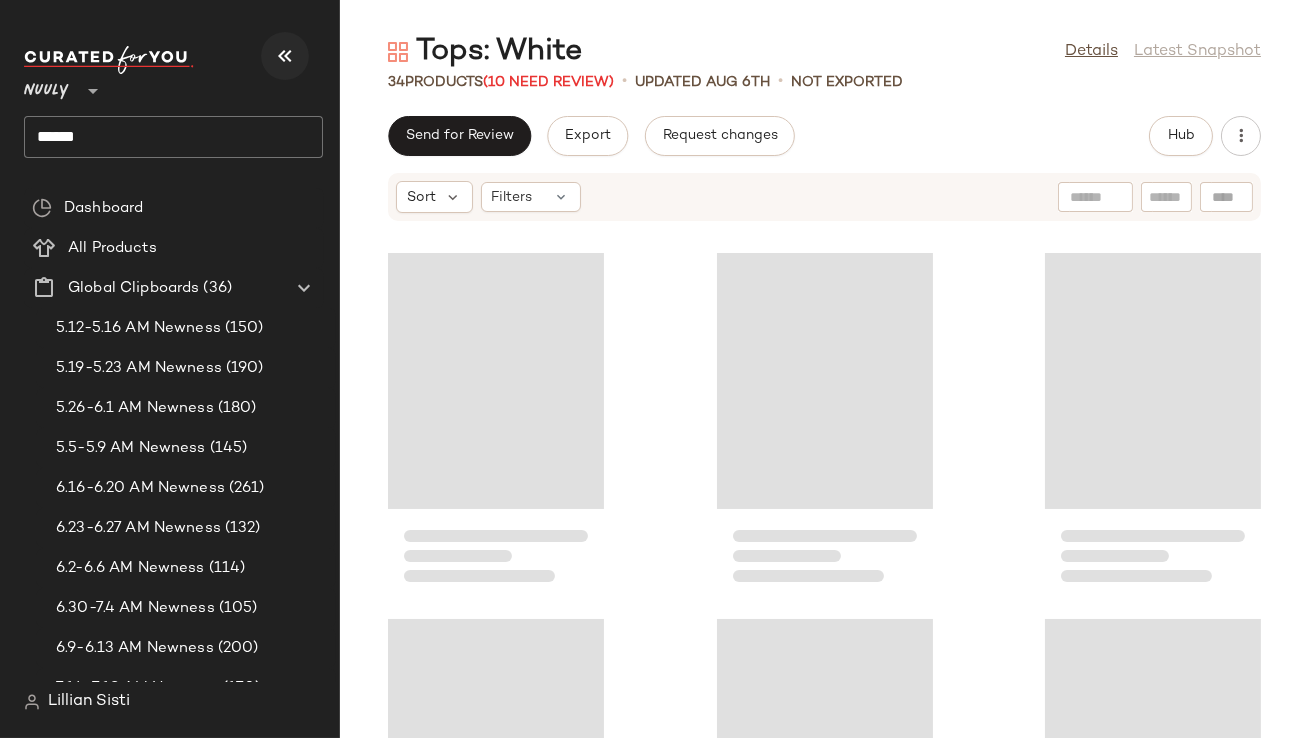 click at bounding box center (285, 56) 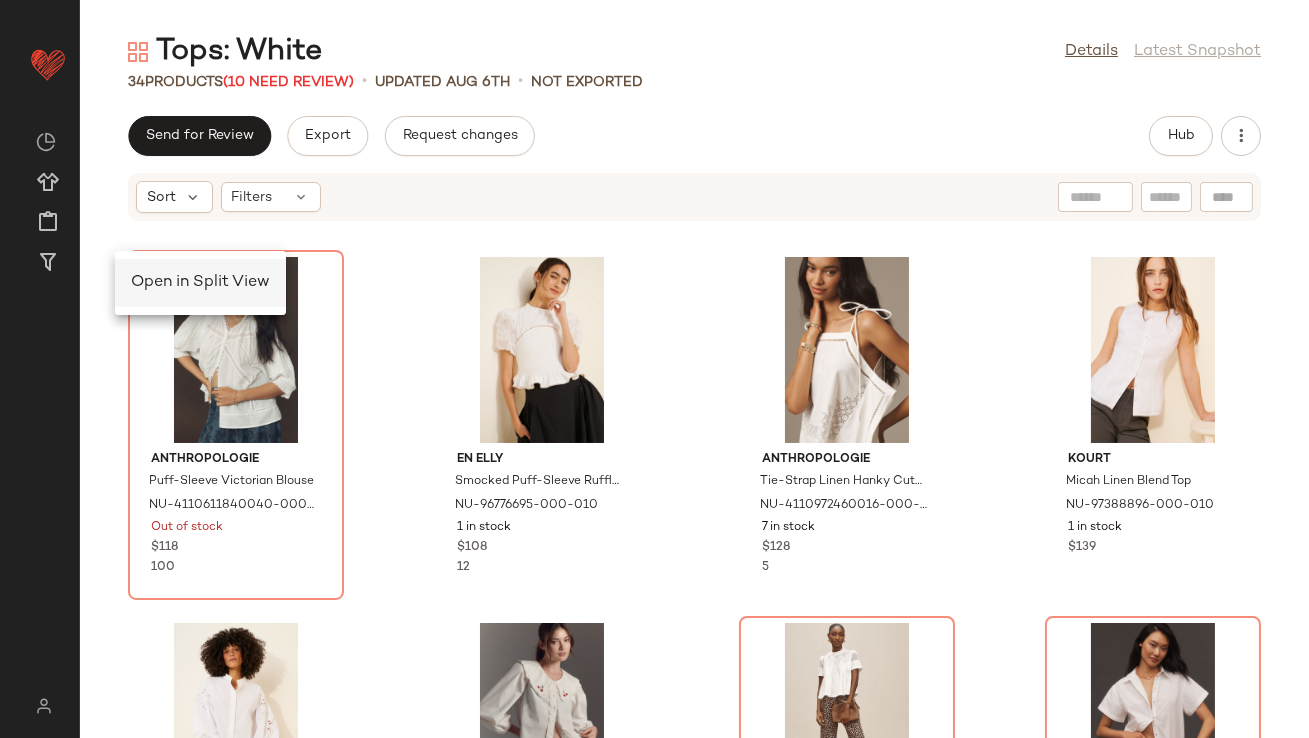 click on "Open in Split View" 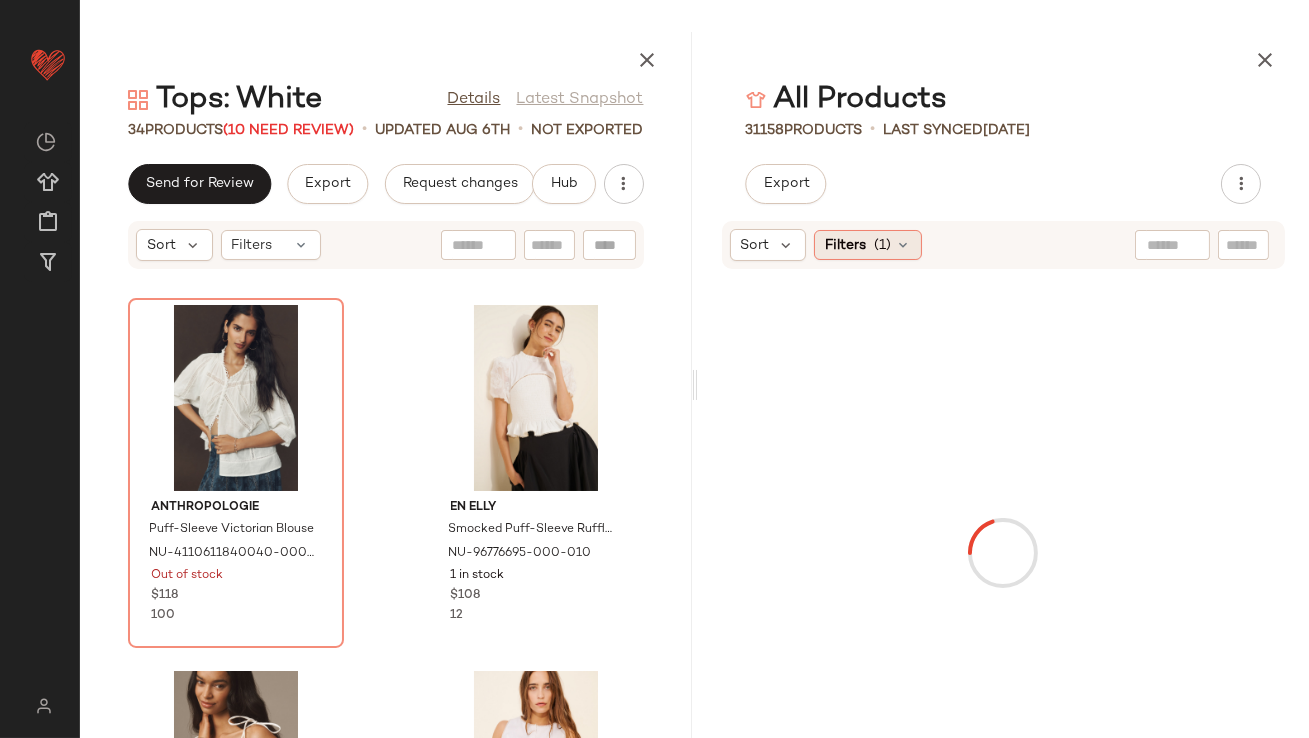 click on "Filters" at bounding box center (845, 245) 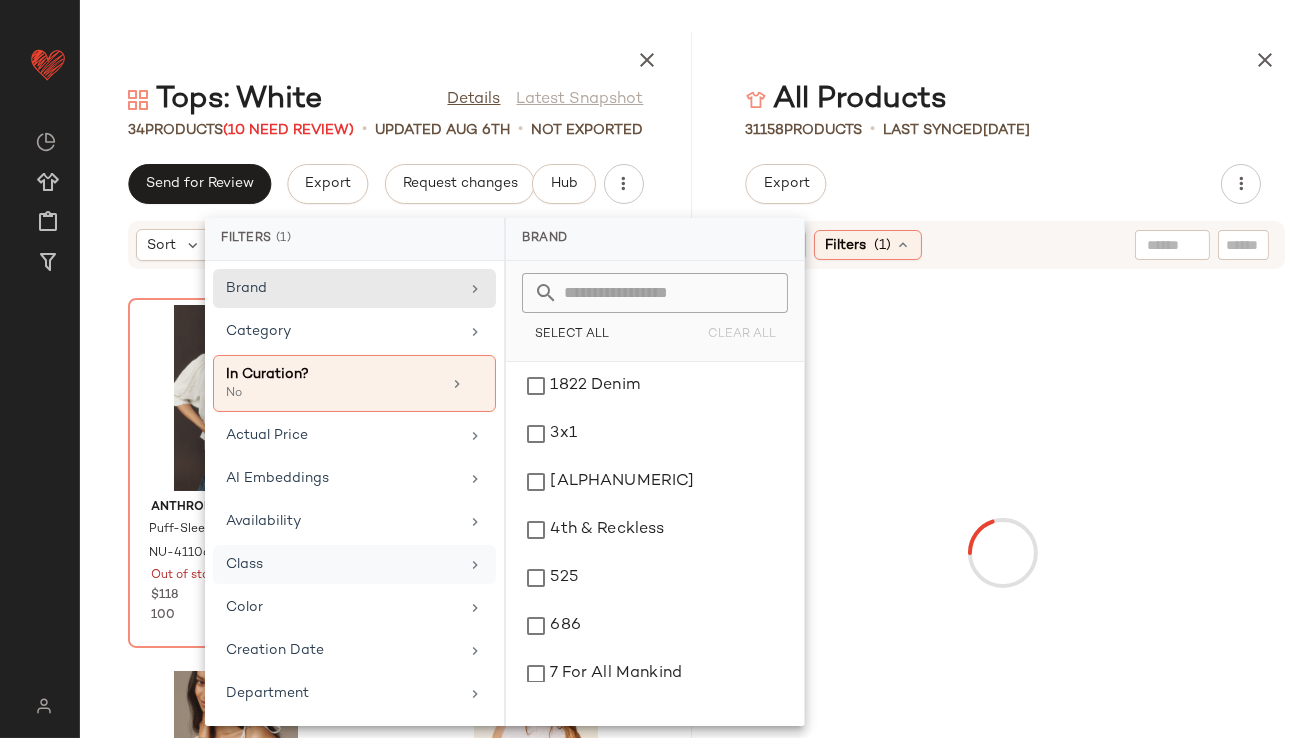 click on "Class" 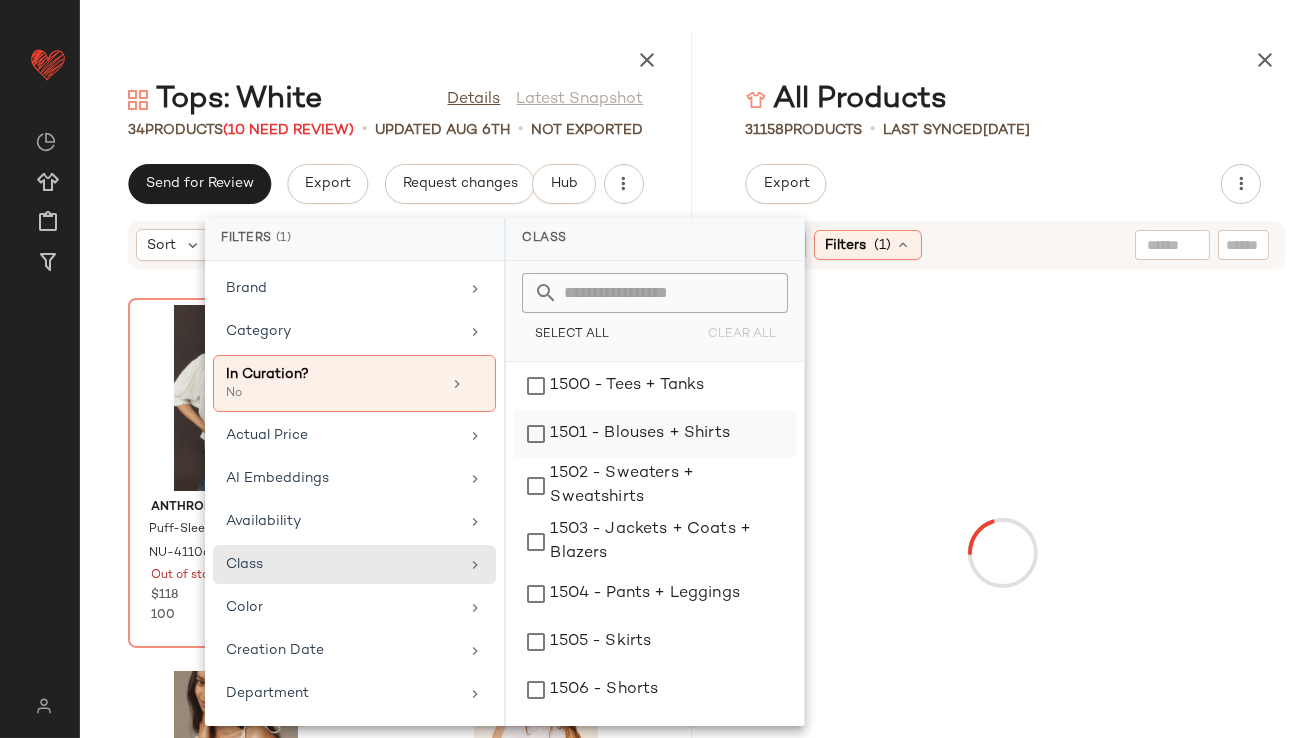 click on "1501 - Blouses + Shirts" 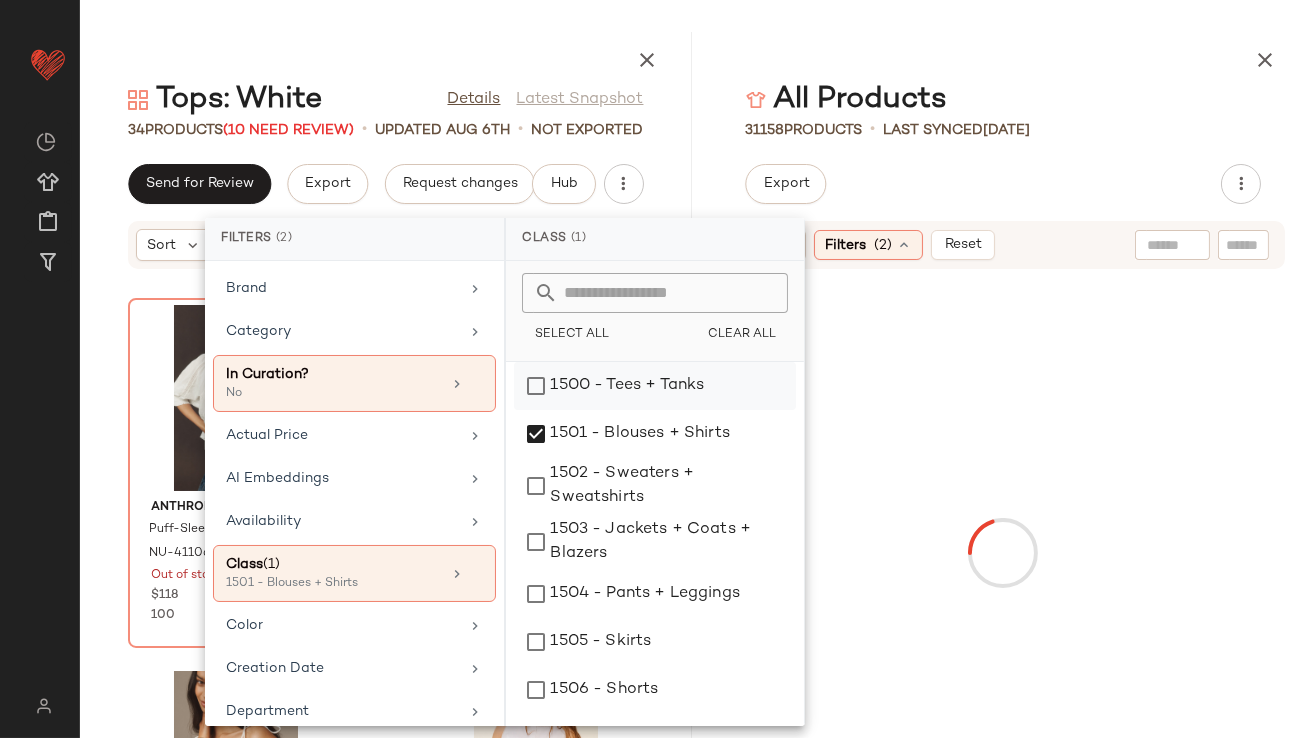 click on "1500 - Tees + Tanks" 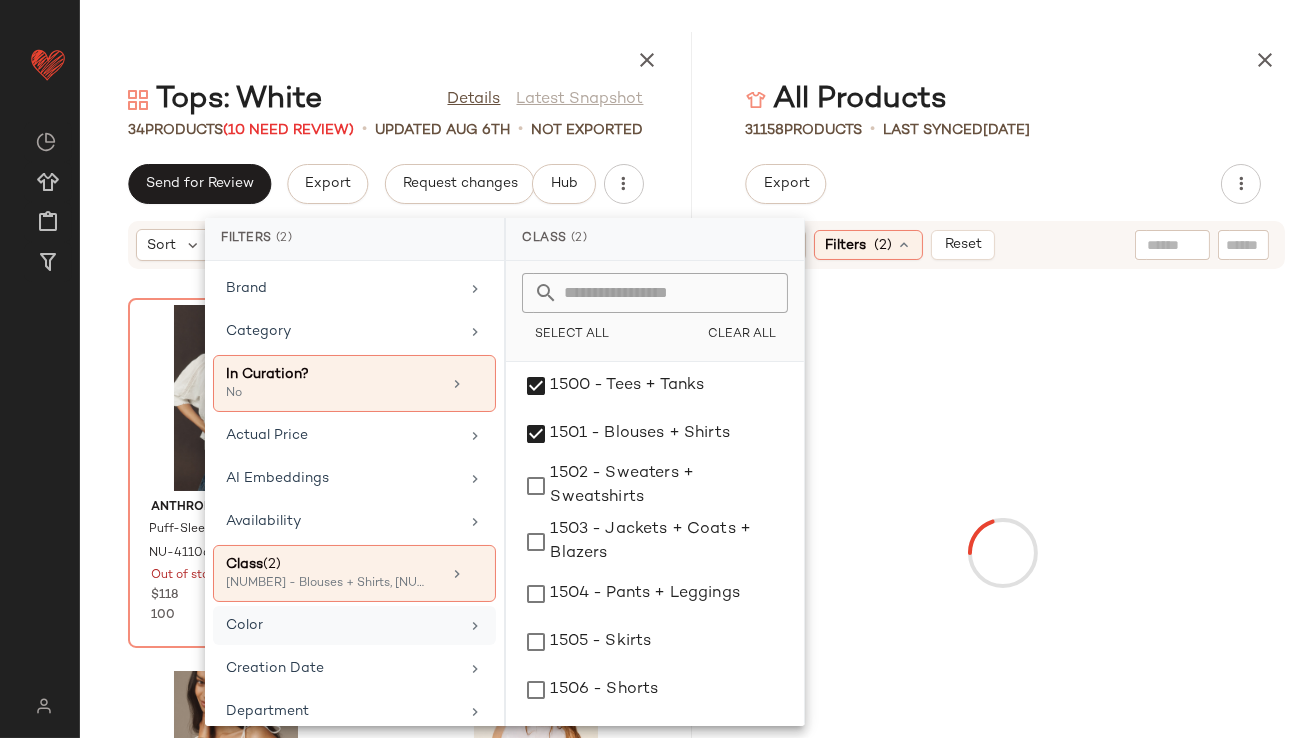 click on "Color" at bounding box center [342, 625] 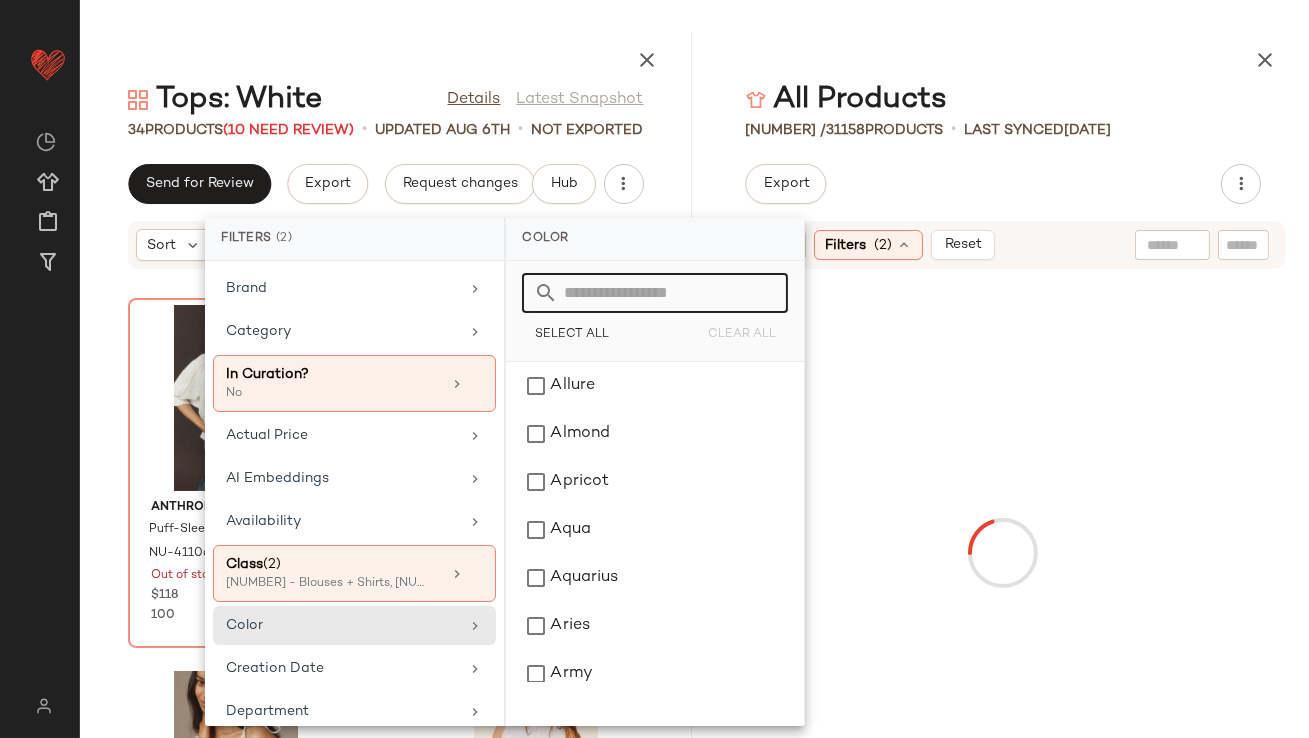 click 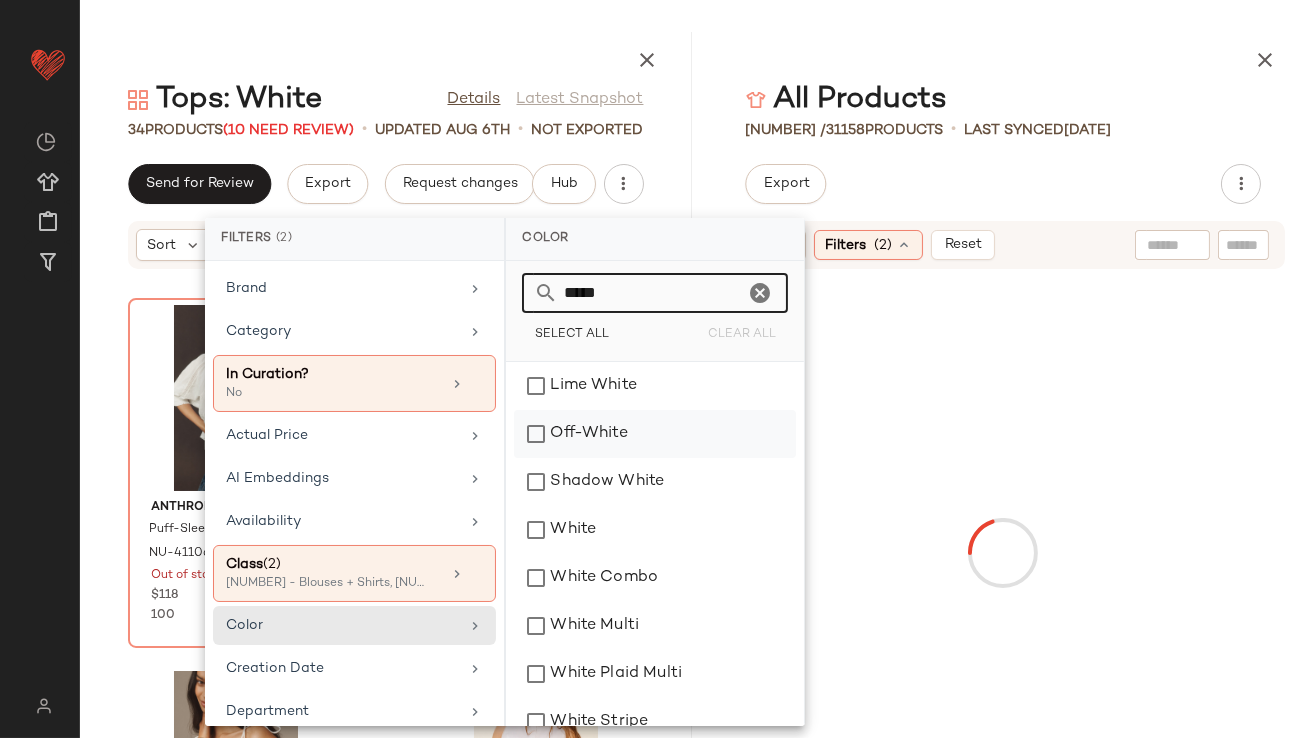 type on "*****" 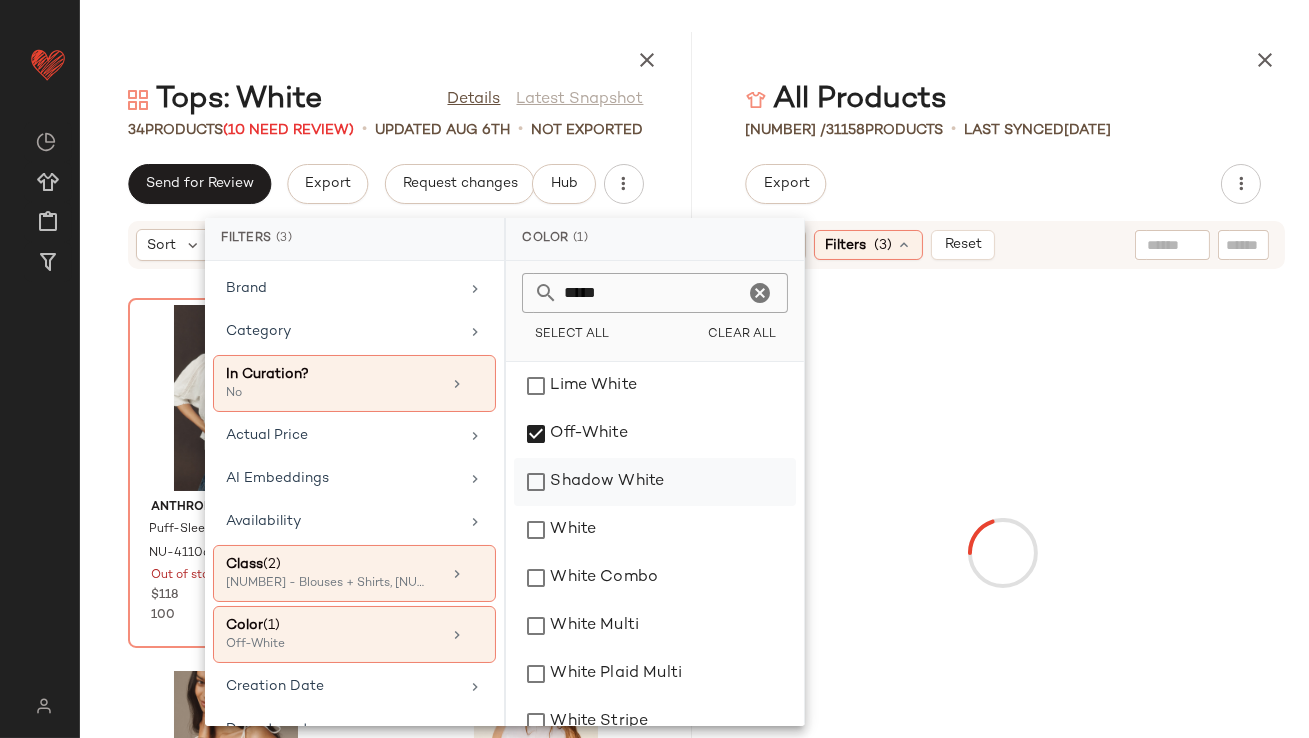 click on "Shadow White" 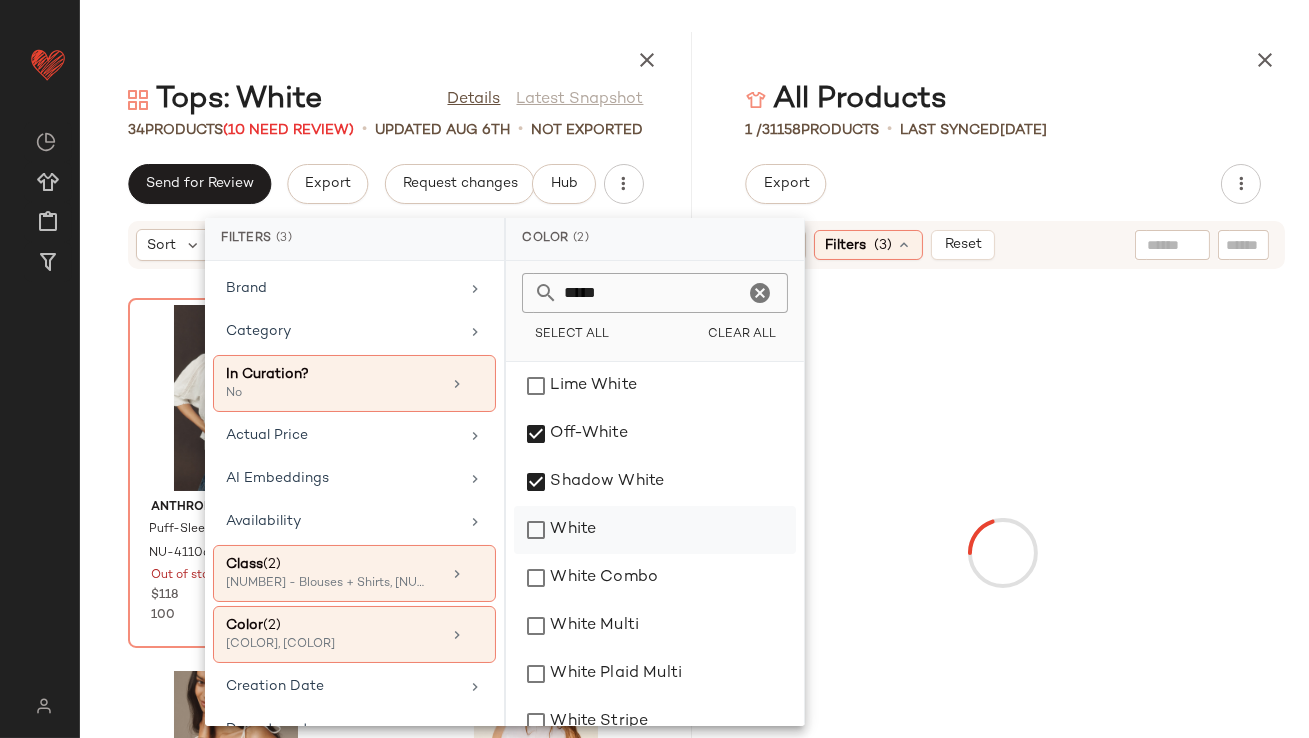click on "White" 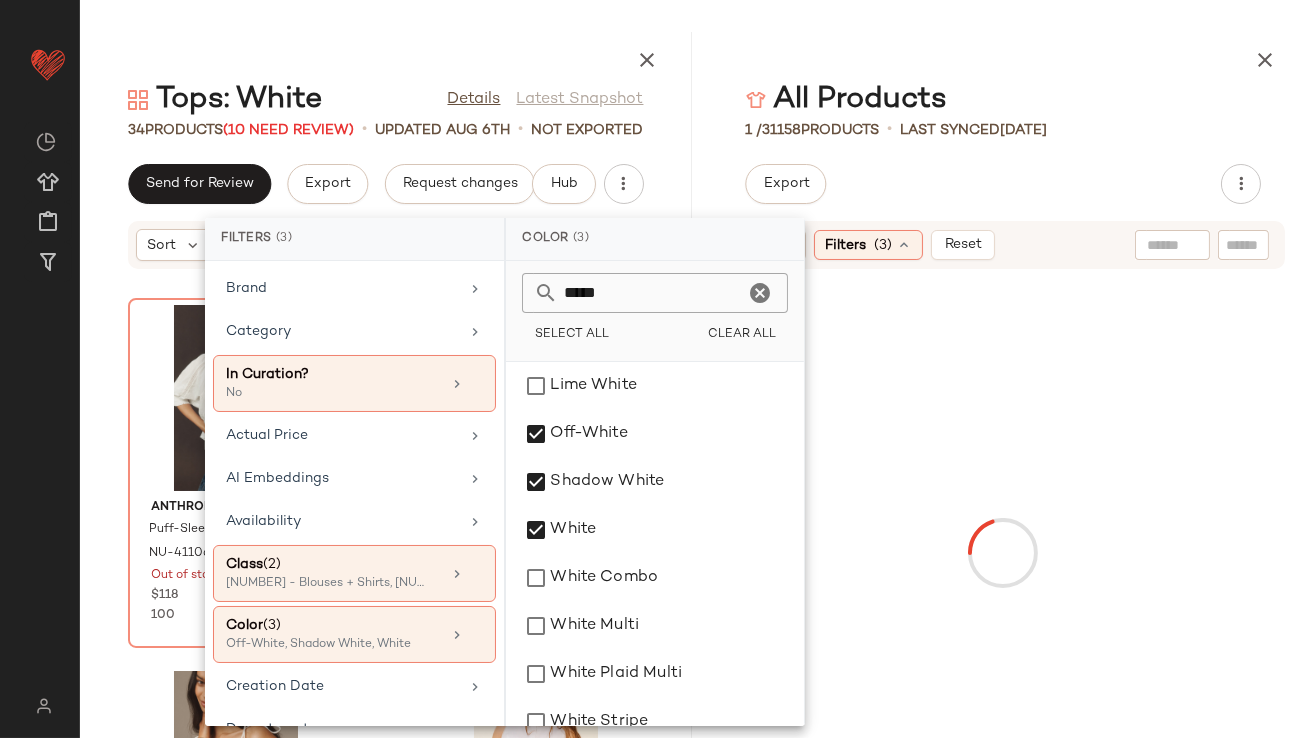 click on "All Products 1 /  31158   Products   •   Last synced  8/6/25  Export  Sort  Filters  (3)   Reset" at bounding box center [1004, 385] 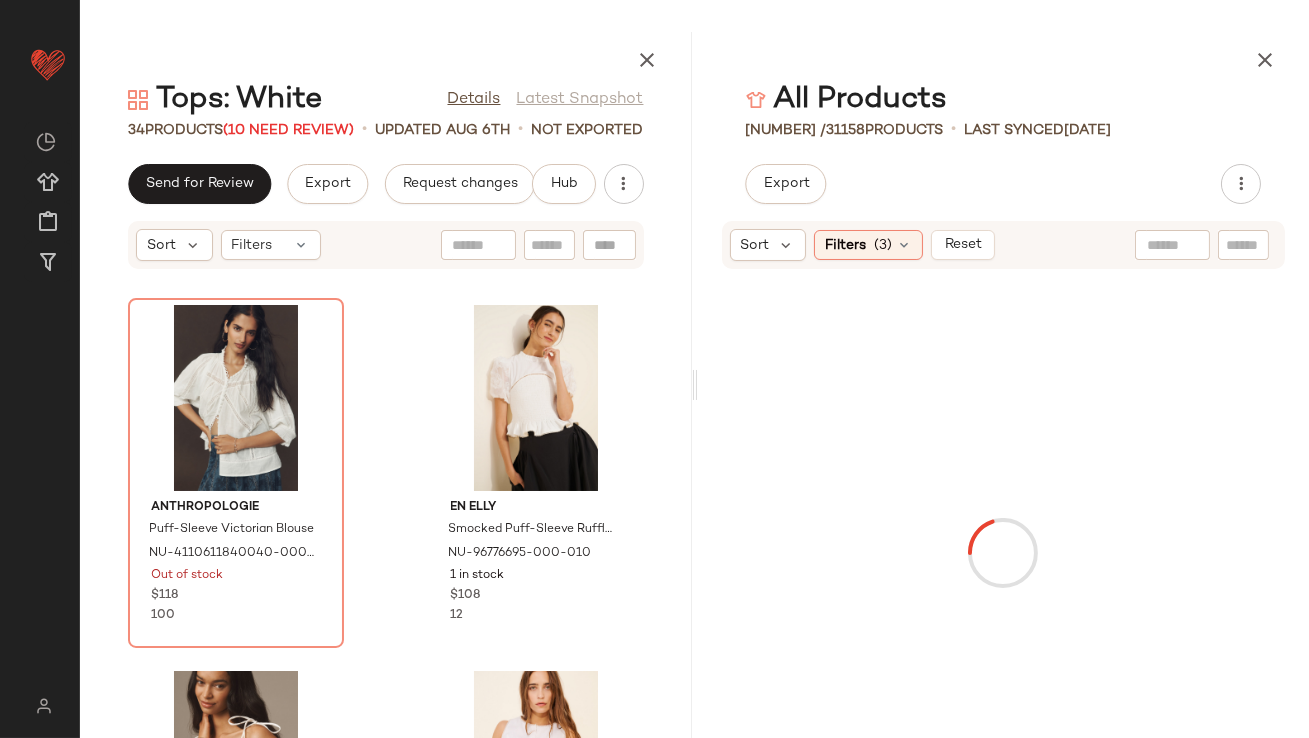click at bounding box center (1265, 60) 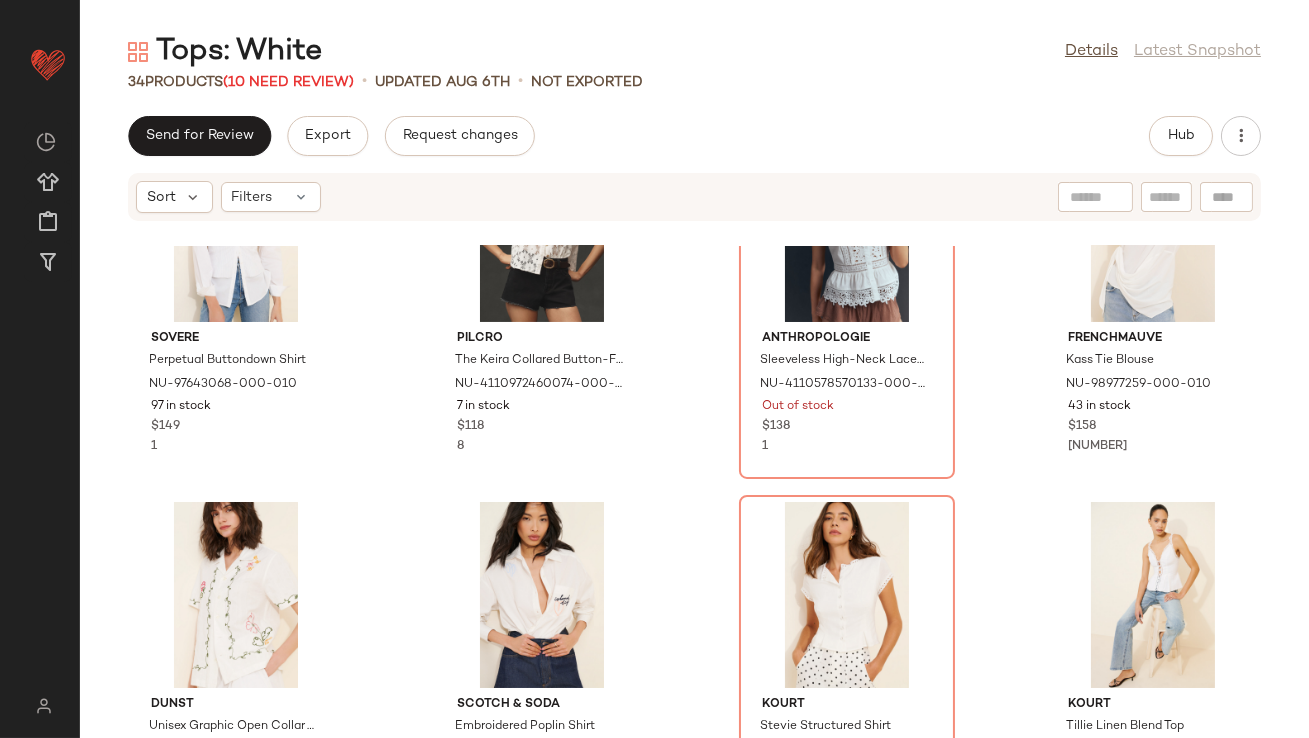scroll, scrollTop: 0, scrollLeft: 0, axis: both 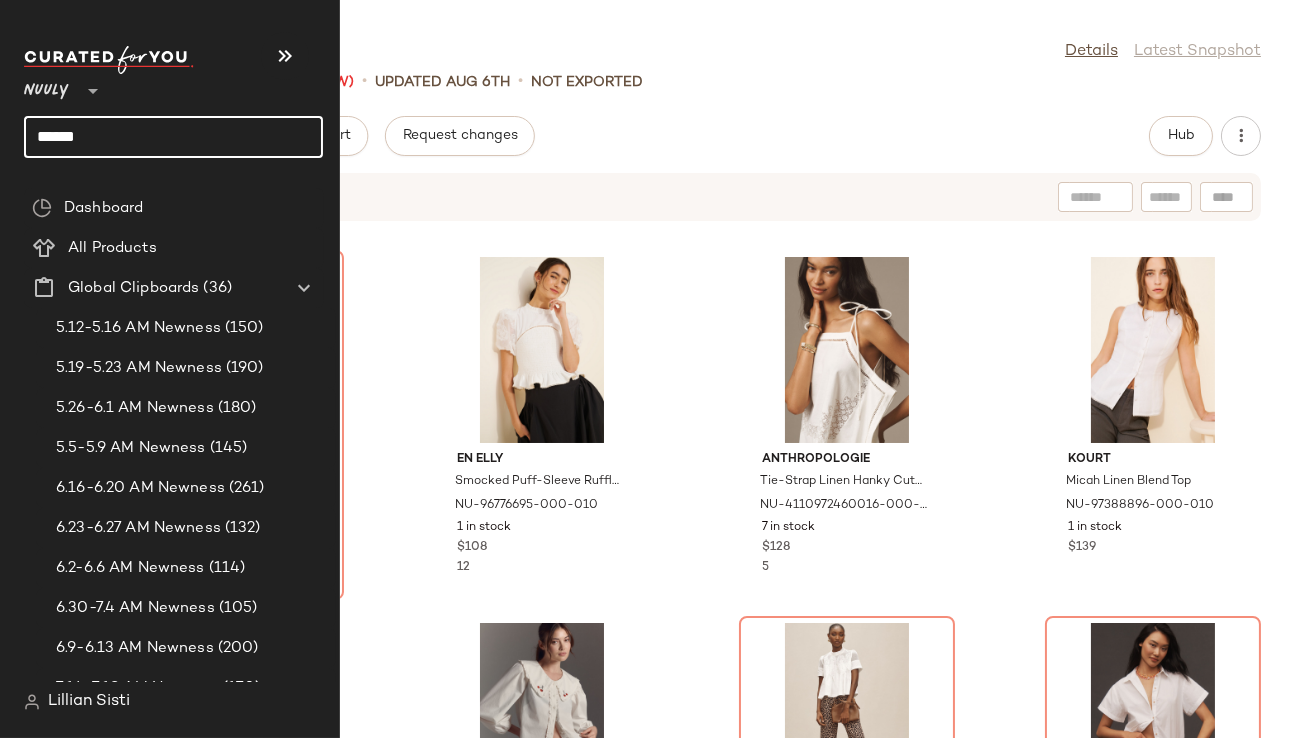 click on "*****" 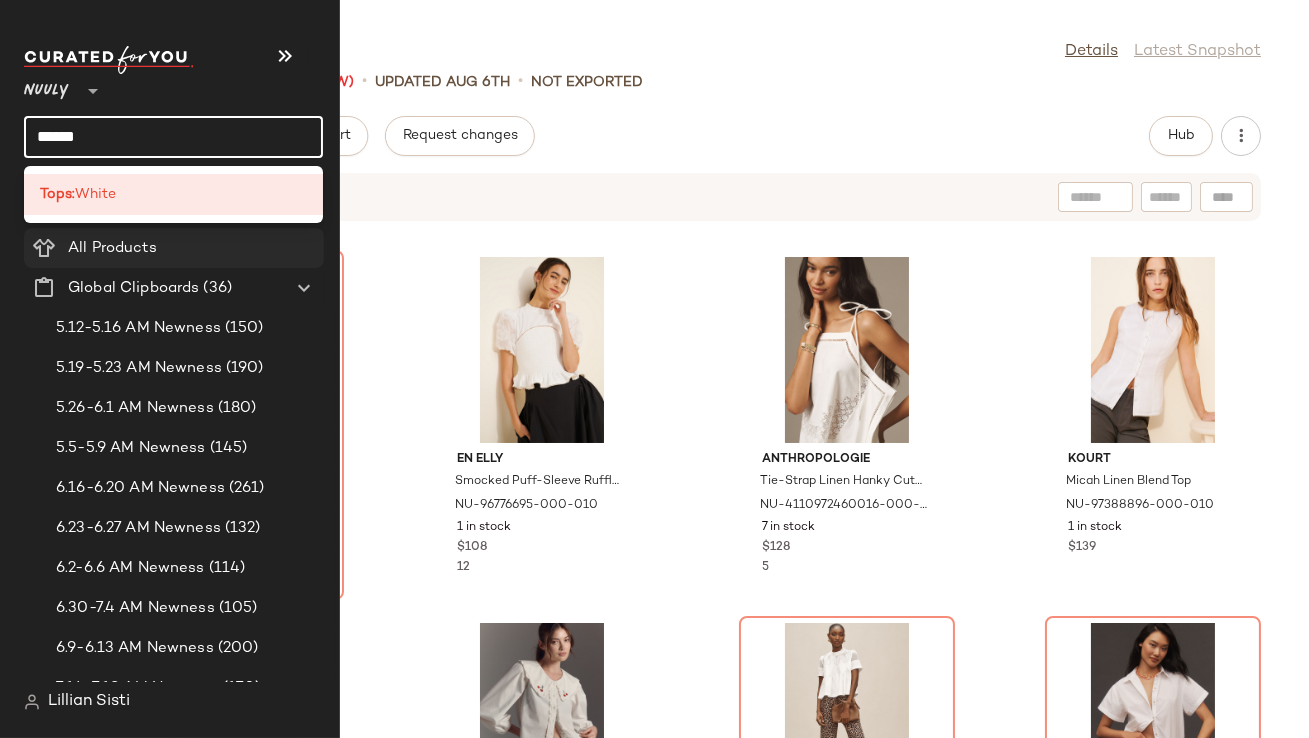 click on "All Products" at bounding box center (112, 248) 